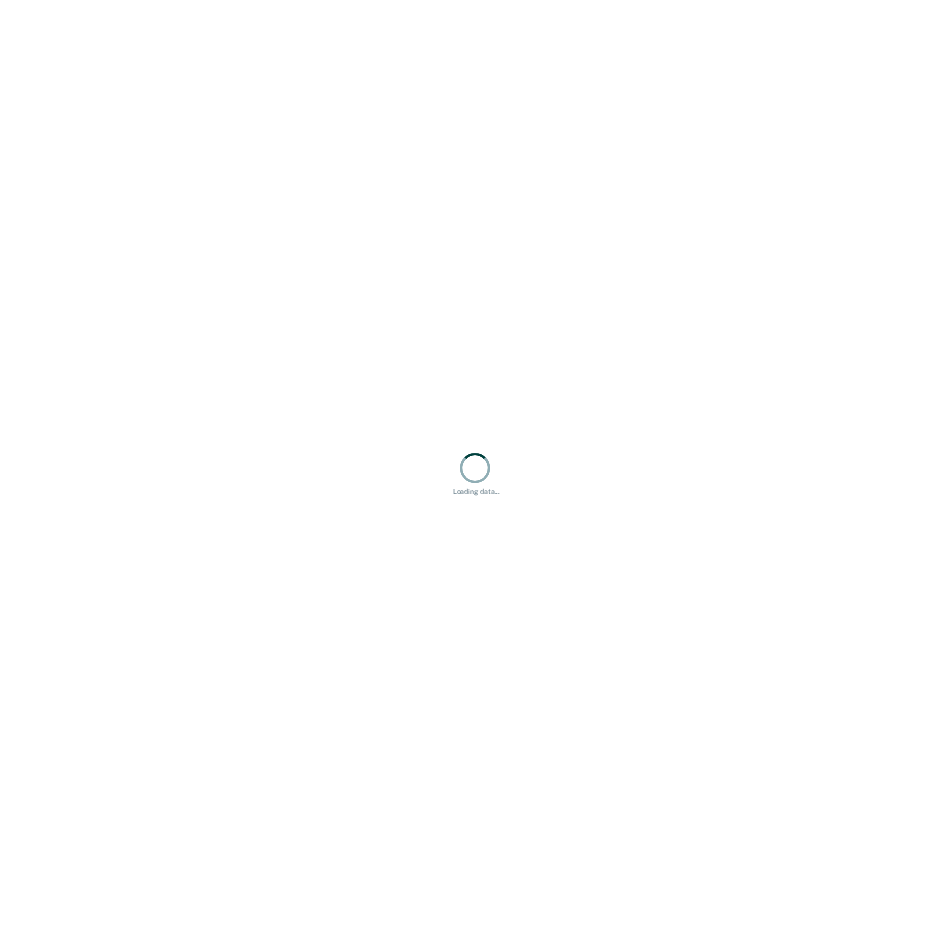 scroll, scrollTop: 0, scrollLeft: 0, axis: both 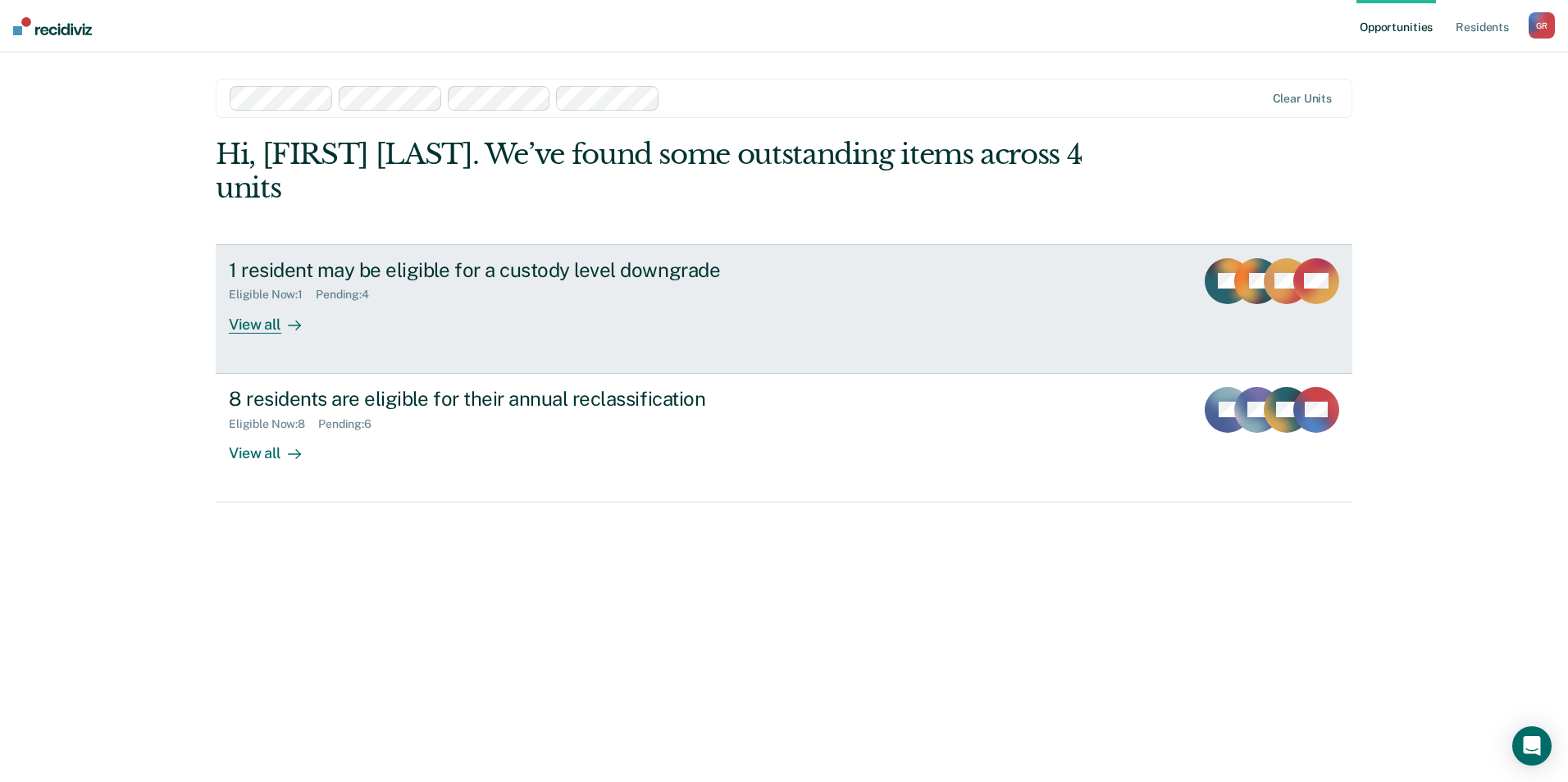 click on "View all" at bounding box center (275, 317) 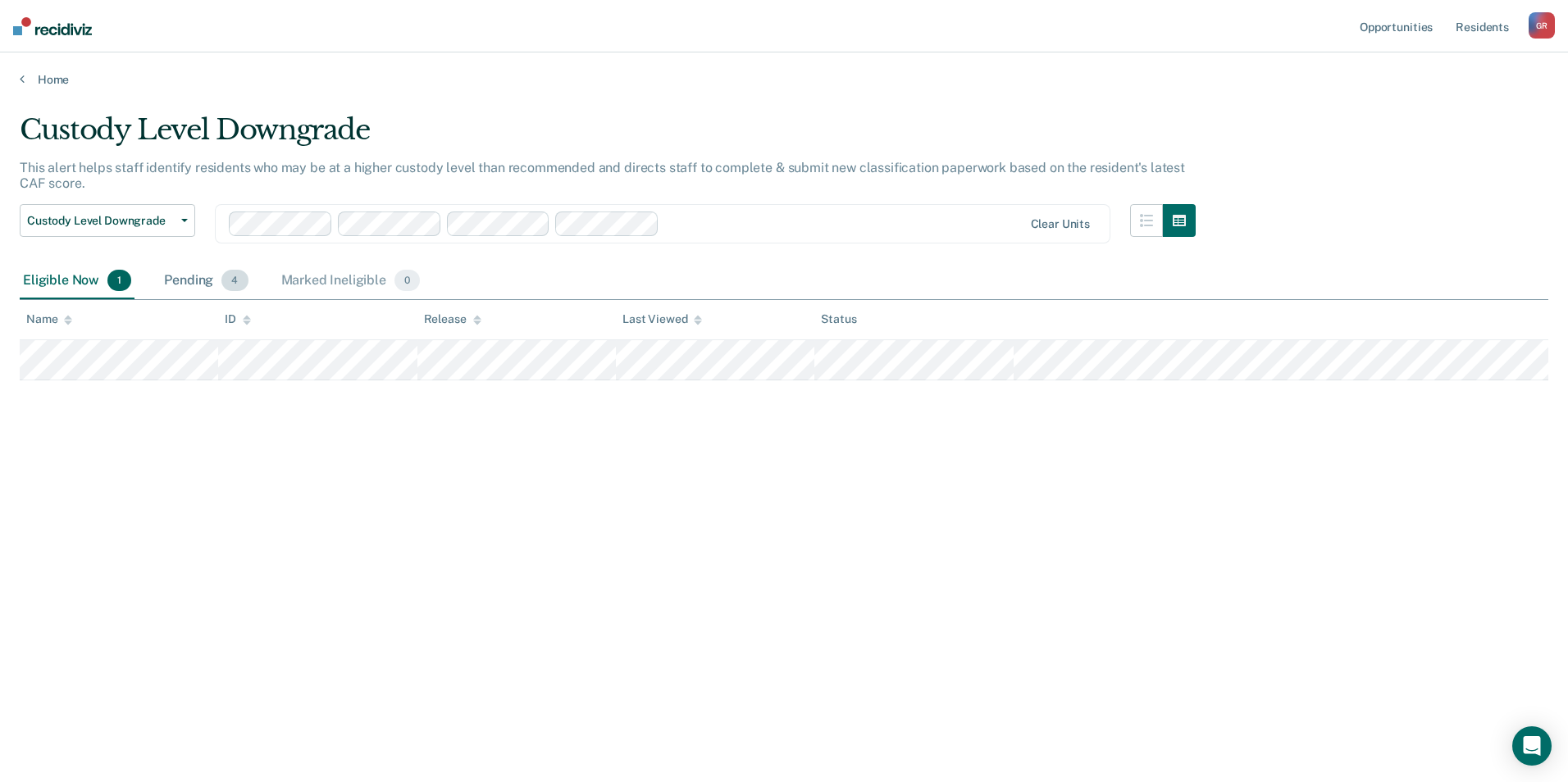 click on "Pending 4" at bounding box center [206, 281] 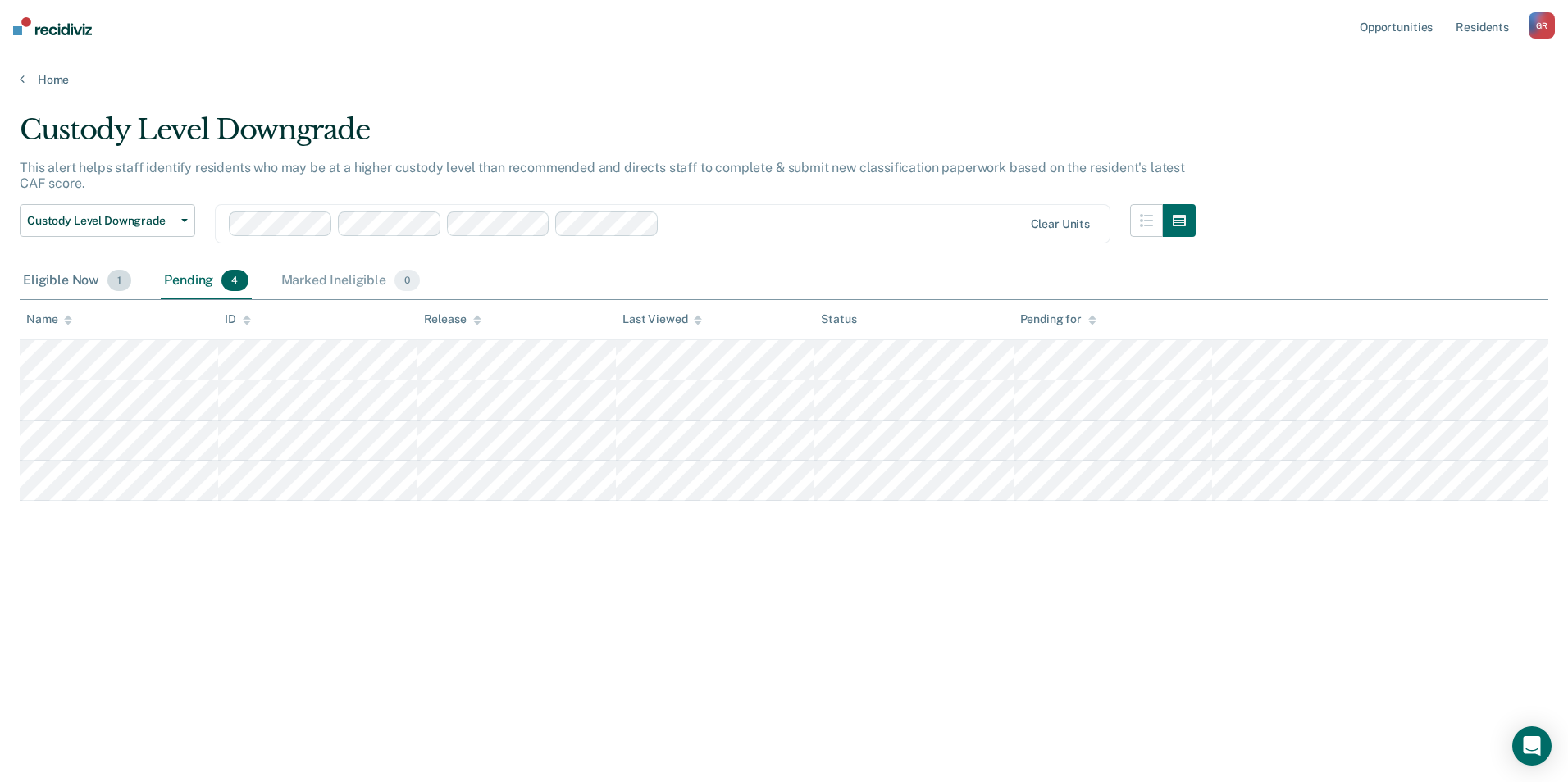 click on "Eligible Now 1" at bounding box center (77, 281) 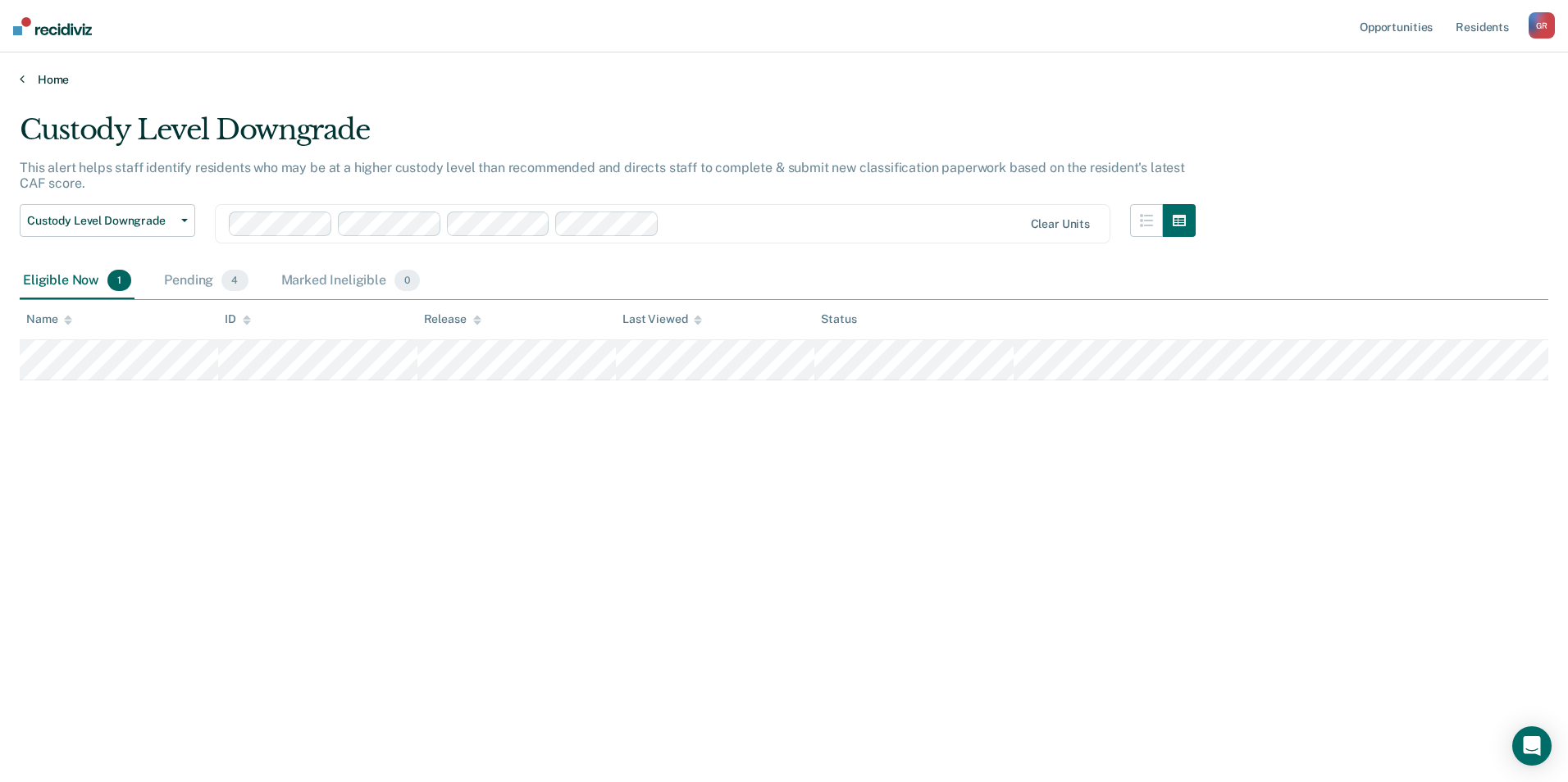 click on "Home" at bounding box center (784, 80) 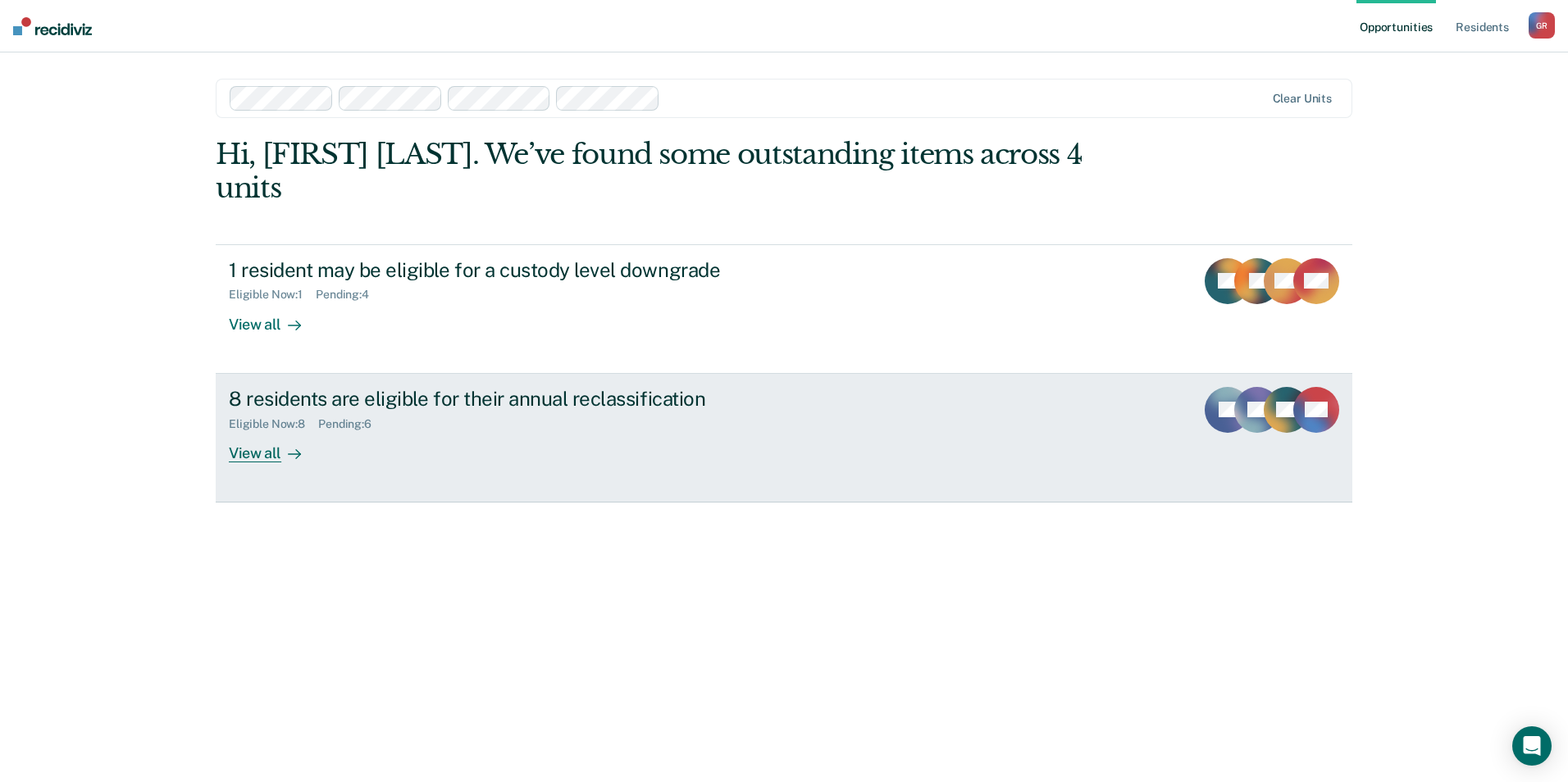 click on "8 residents are eligible for their annual reclassification Eligible Now :  8 Pending :  6 View all   JO AL AC + 5" at bounding box center [784, 438] 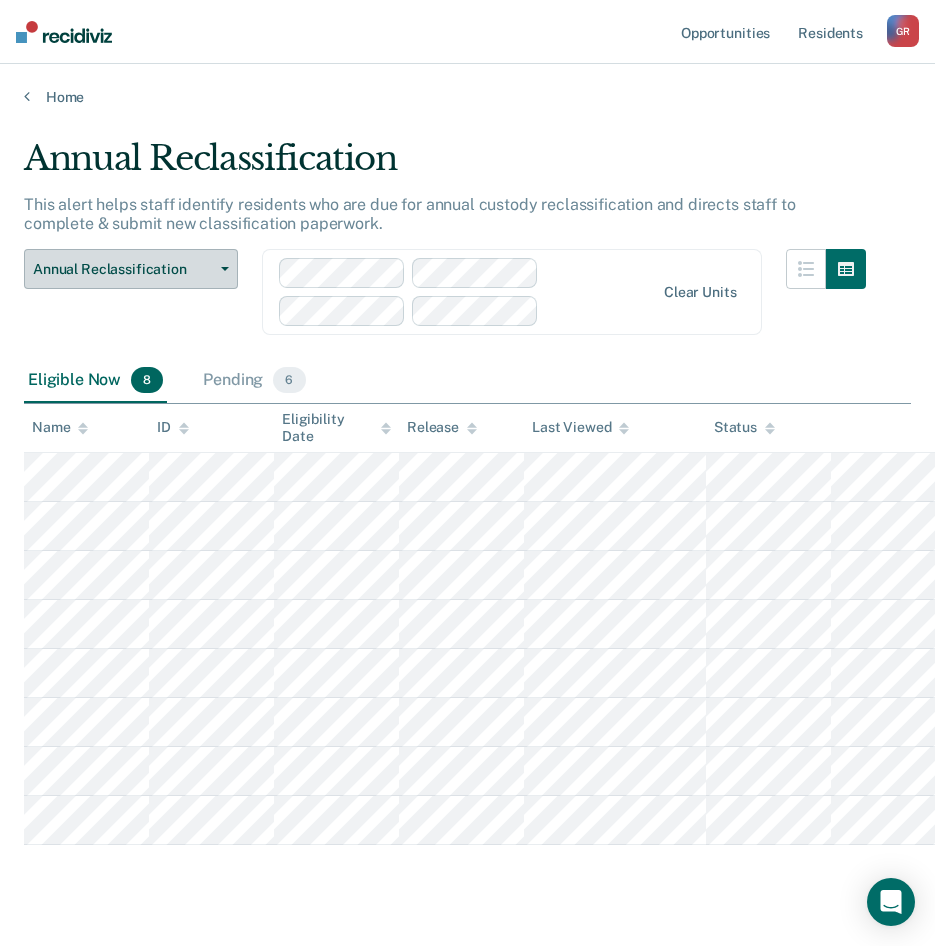 click on "Annual Reclassification" at bounding box center [123, 269] 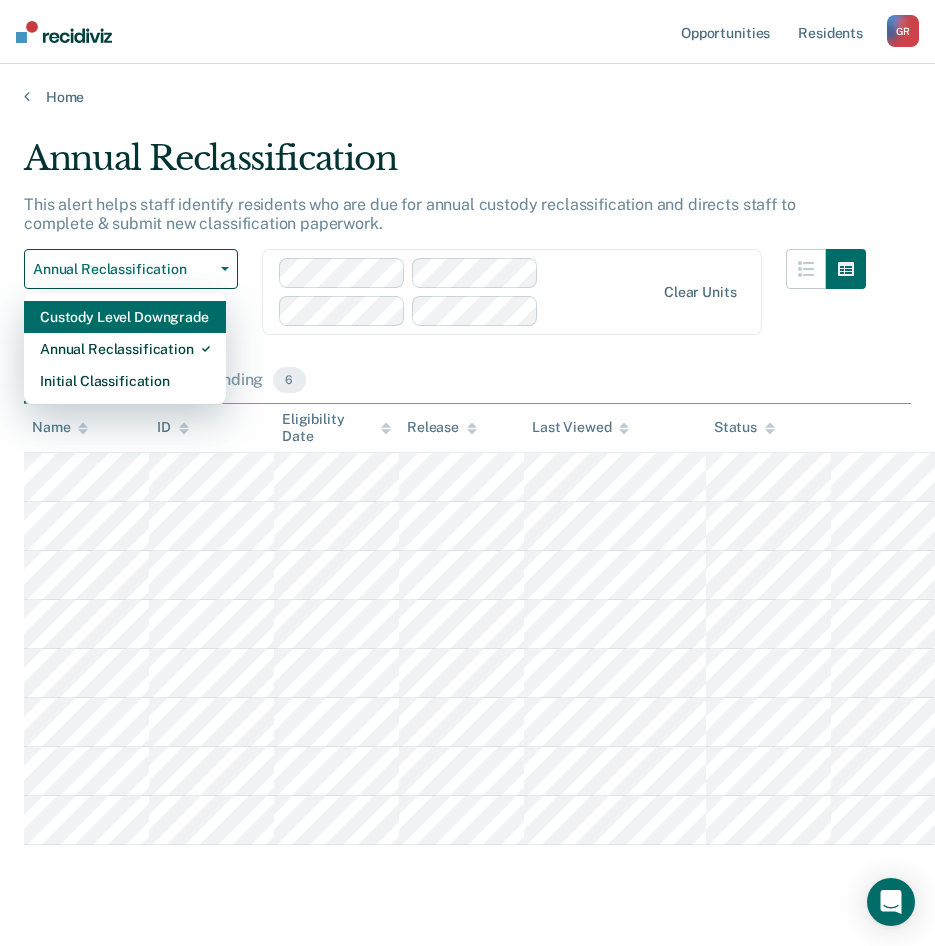 click on "Custody Level Downgrade" at bounding box center (125, 317) 